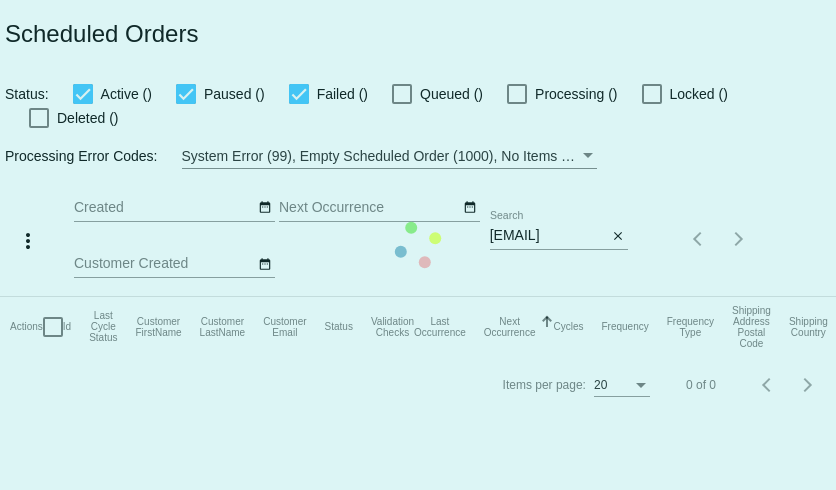 scroll, scrollTop: 0, scrollLeft: 0, axis: both 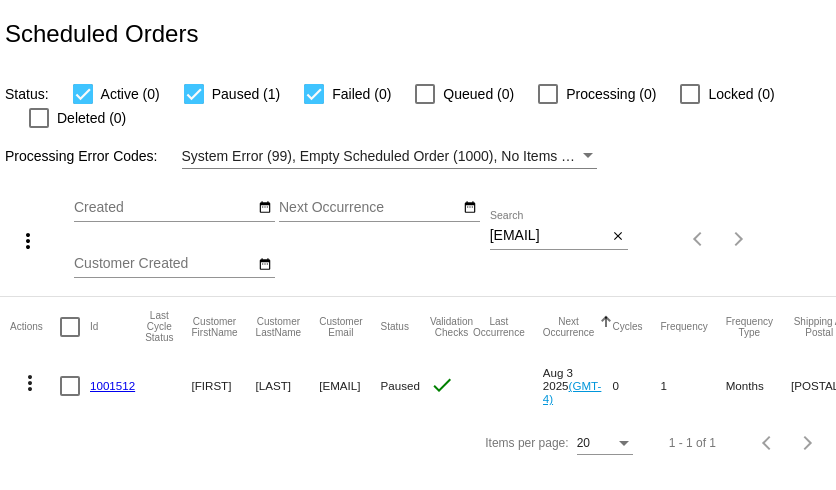 click on "libertyhere@hotmail.com" at bounding box center [548, 236] 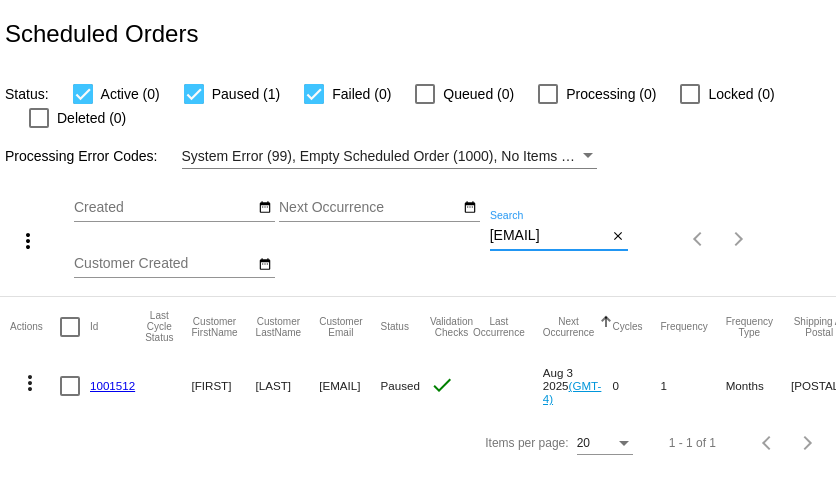 click on "libertyhere@hotmail.com" at bounding box center (548, 236) 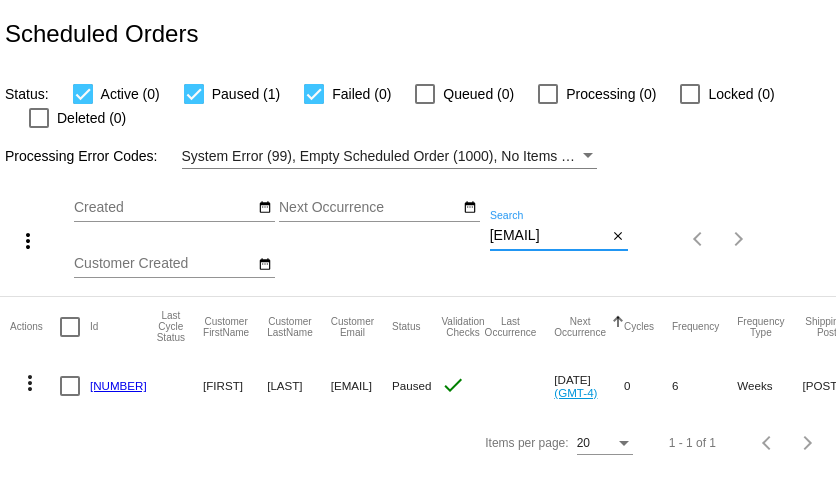 scroll, scrollTop: 0, scrollLeft: 0, axis: both 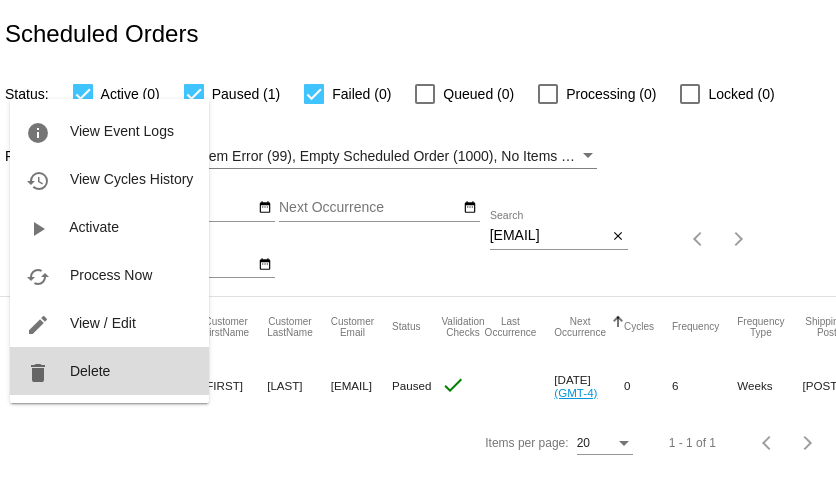 click on "Delete" at bounding box center [90, 371] 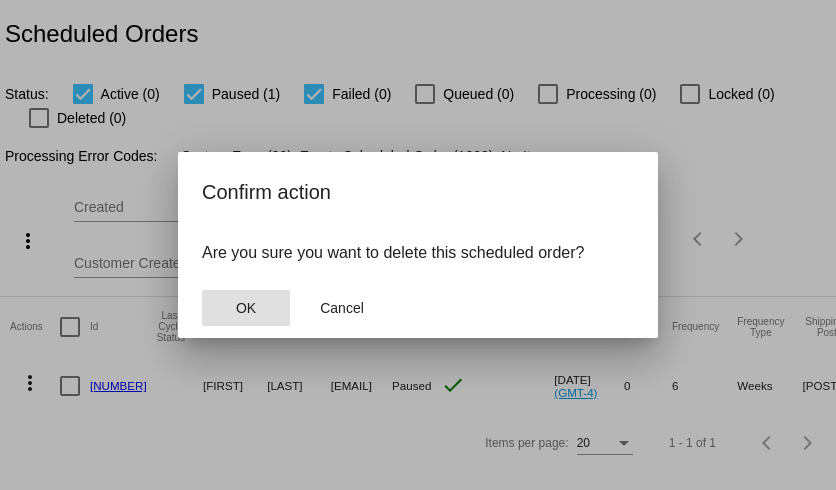 type 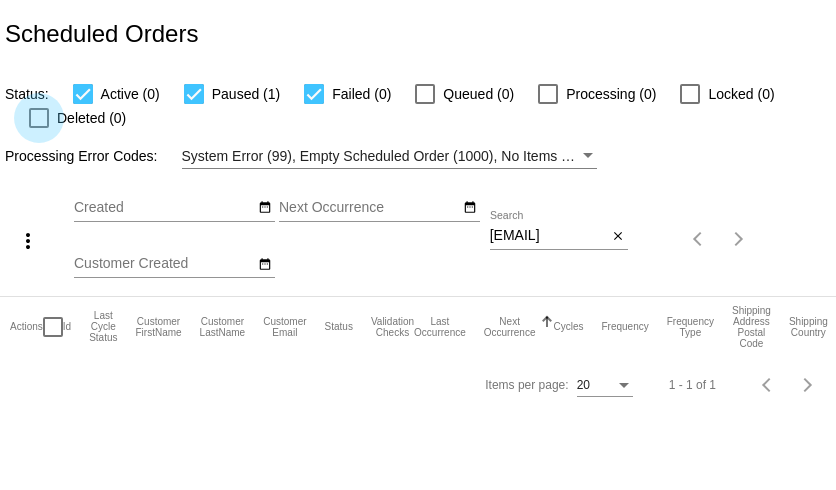 click at bounding box center [39, 118] 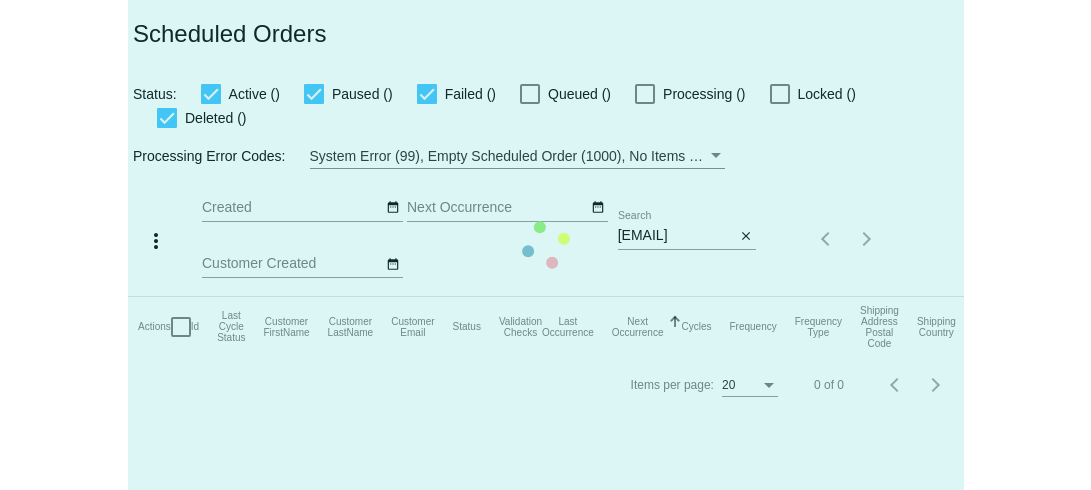scroll, scrollTop: 0, scrollLeft: 0, axis: both 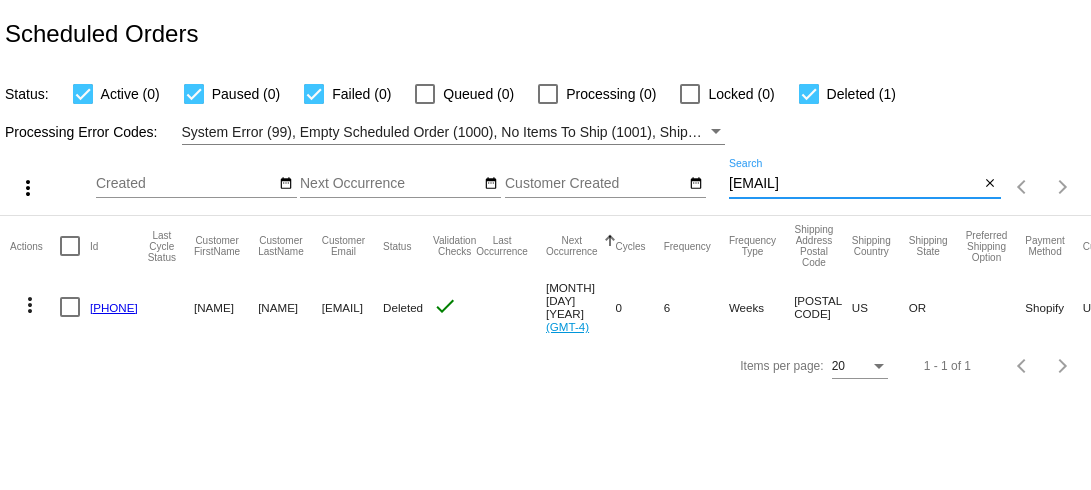 click on "wasabi-tina@hotmail.com" at bounding box center [854, 184] 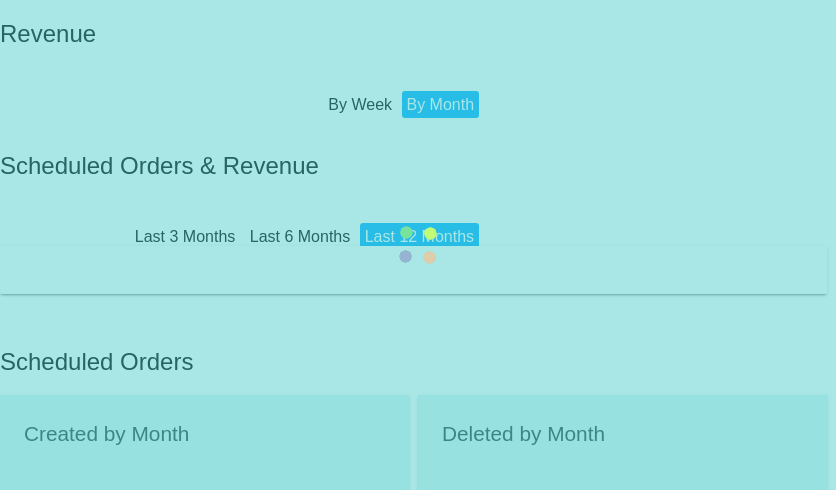 scroll, scrollTop: 0, scrollLeft: 0, axis: both 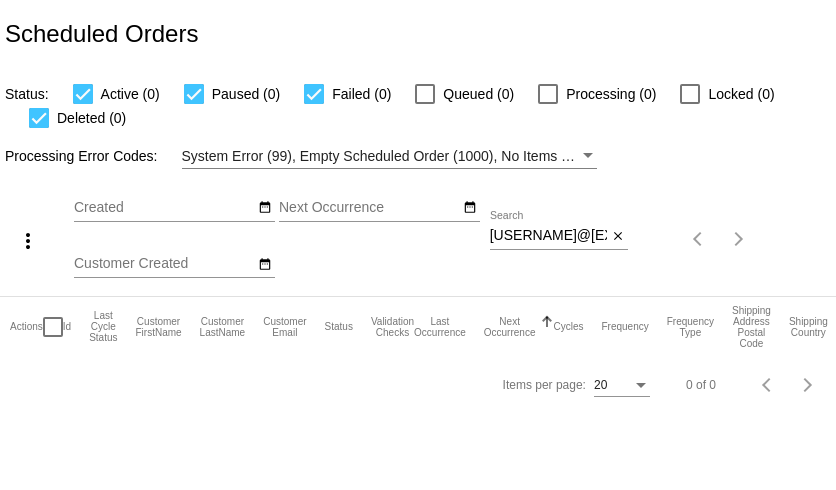 click on "[USERNAME]@[EXAMPLE.COM]" at bounding box center [548, 236] 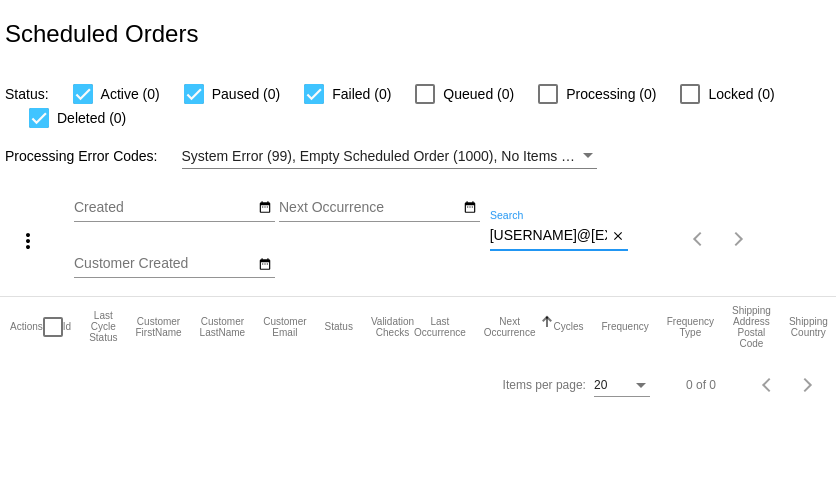 click on "[USERNAME]@[EXAMPLE.COM]" at bounding box center [548, 236] 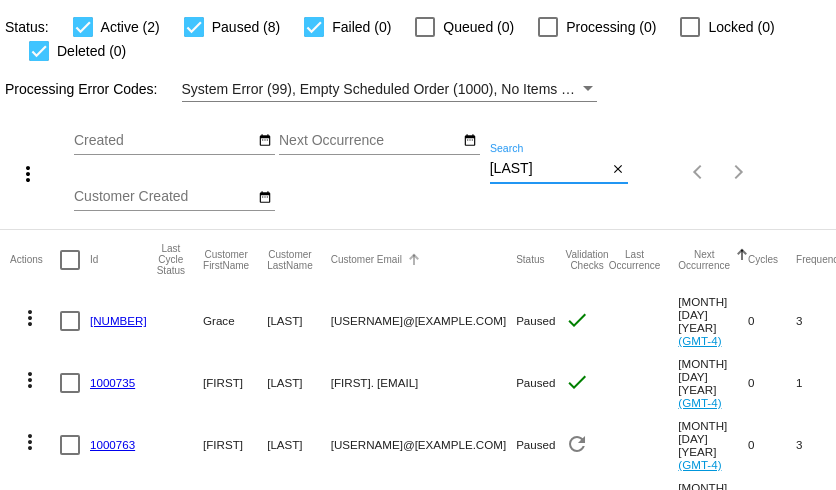 scroll, scrollTop: 0, scrollLeft: 0, axis: both 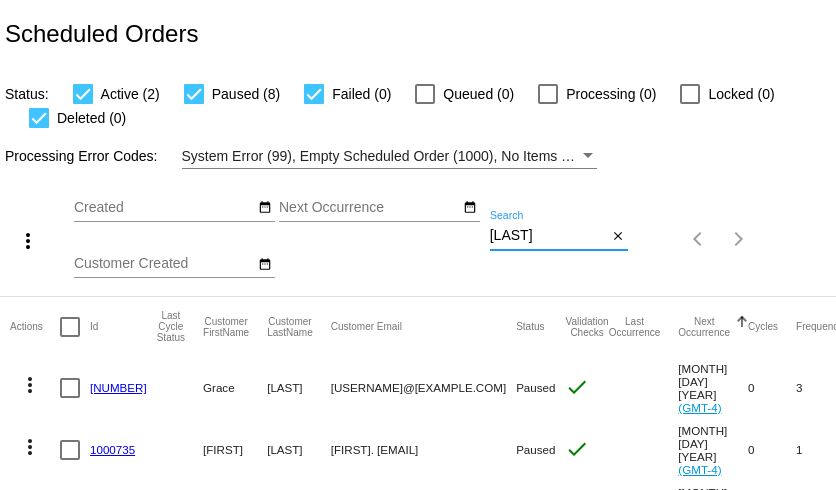 click on "[LAST]
Search" 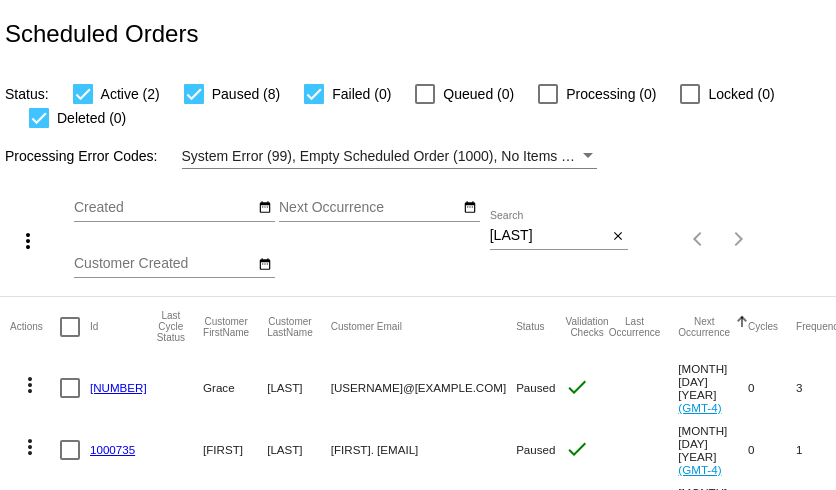 click on "Zimmerman
Search" 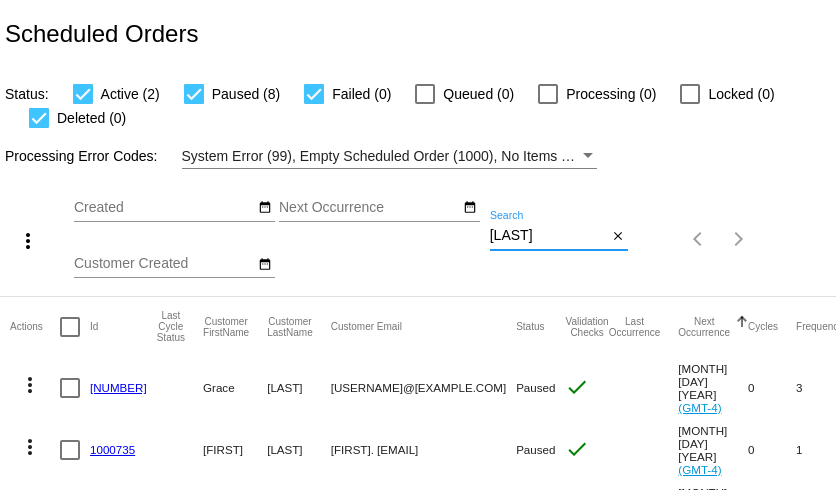 click on "Zimmerman" at bounding box center [548, 236] 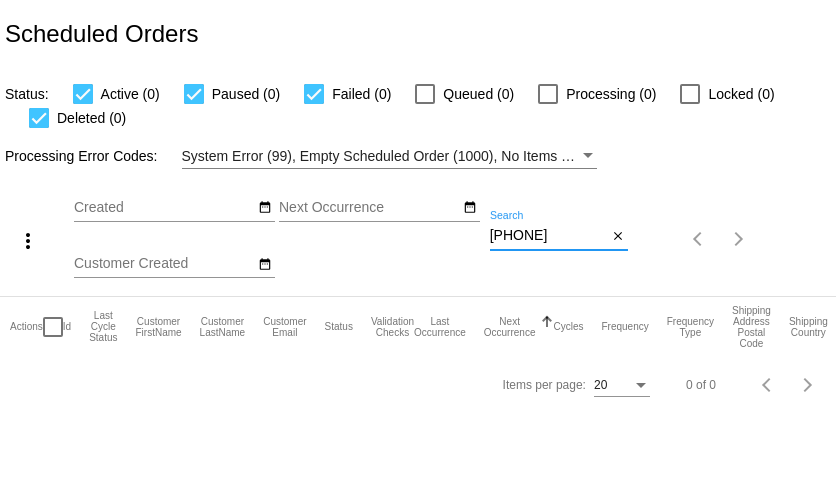 click on "+12706045676" at bounding box center [548, 236] 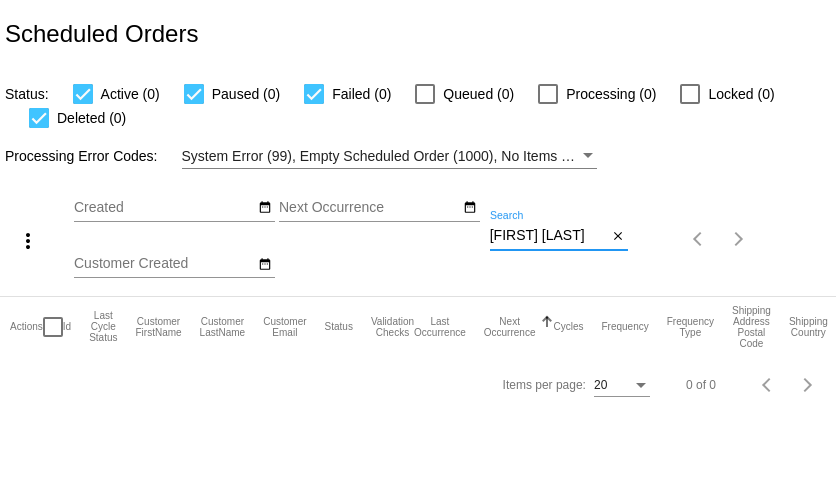 scroll, scrollTop: 0, scrollLeft: 0, axis: both 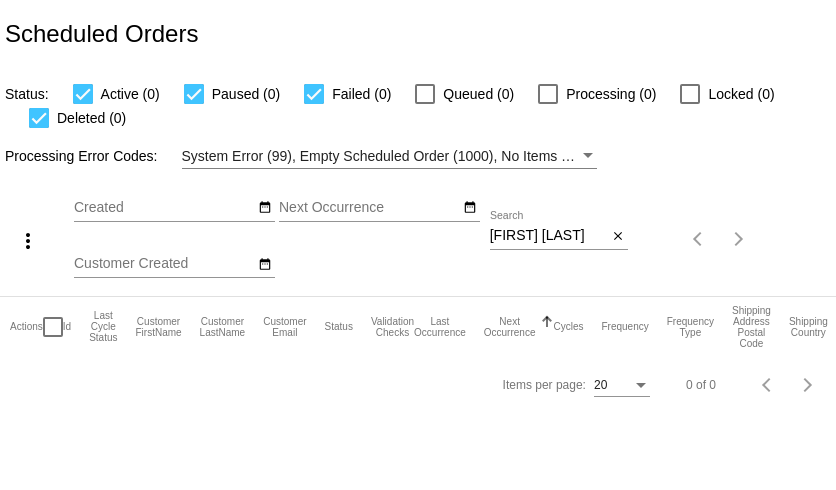 click on "[FIRST] [LAST]" at bounding box center (548, 236) 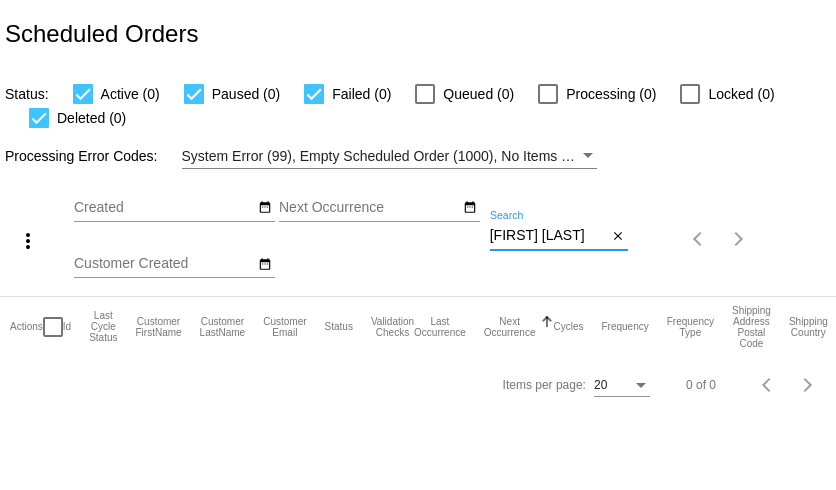 click on "[FIRST] [LAST]" at bounding box center (548, 236) 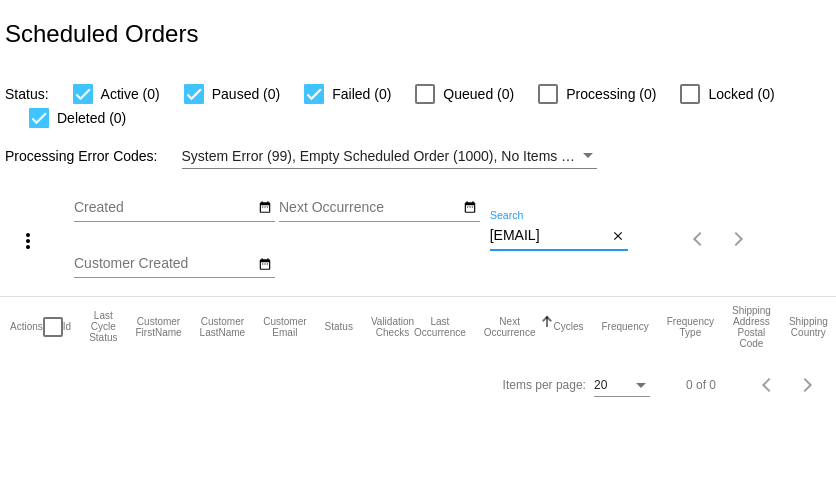 scroll, scrollTop: 0, scrollLeft: 24, axis: horizontal 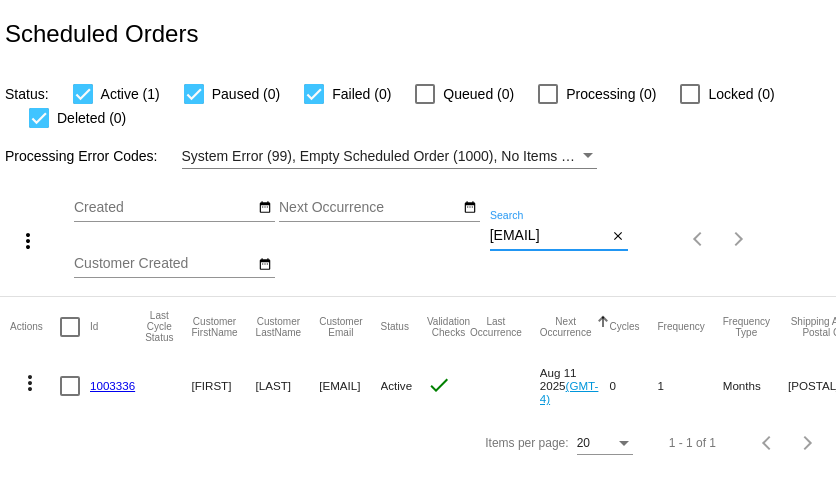 click on "1003336" 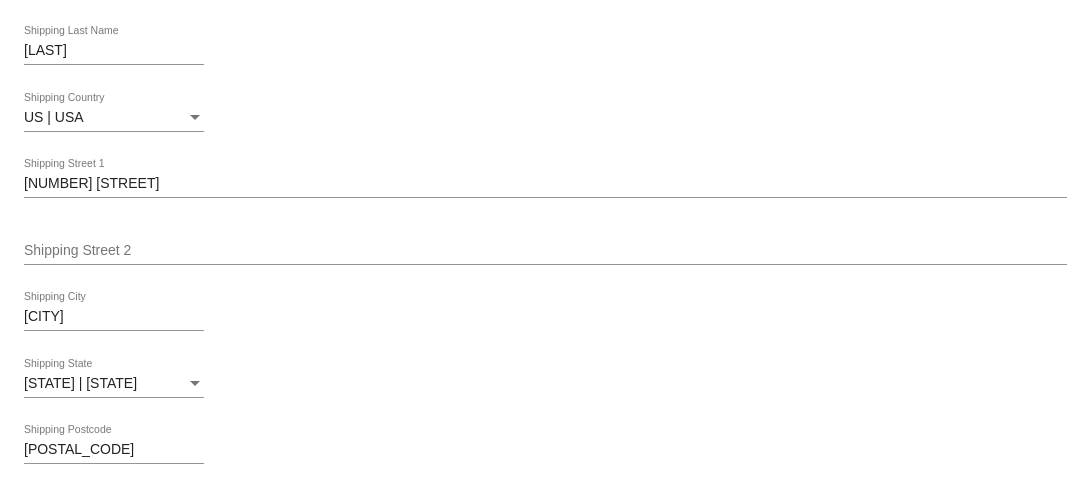 scroll, scrollTop: 473, scrollLeft: 0, axis: vertical 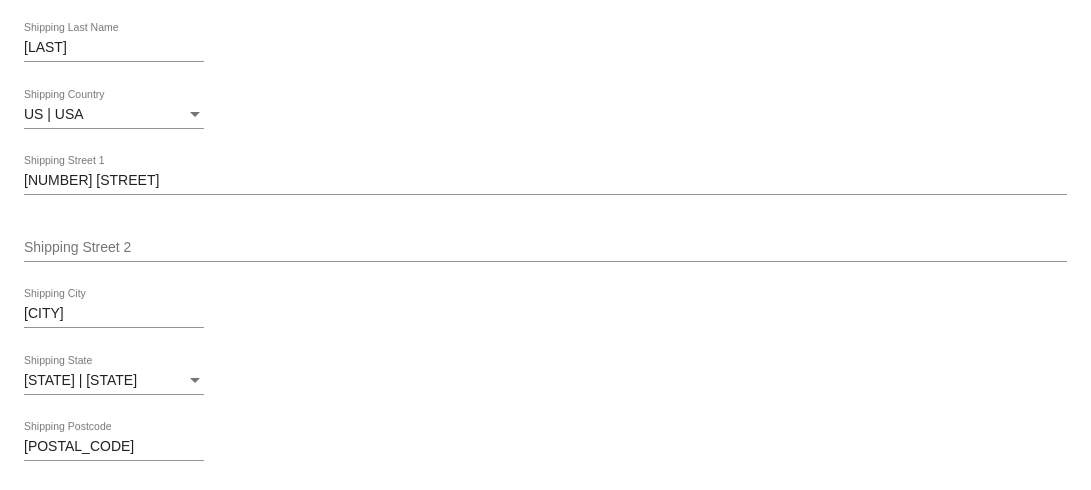 click on "2030 Linden Ave" at bounding box center (545, 181) 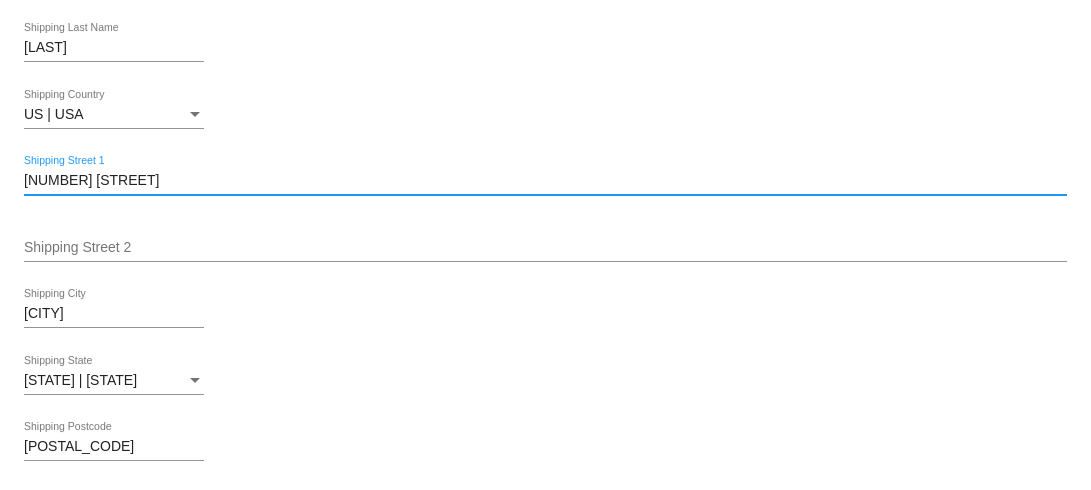 click on "2030 Linden Ave" at bounding box center [545, 181] 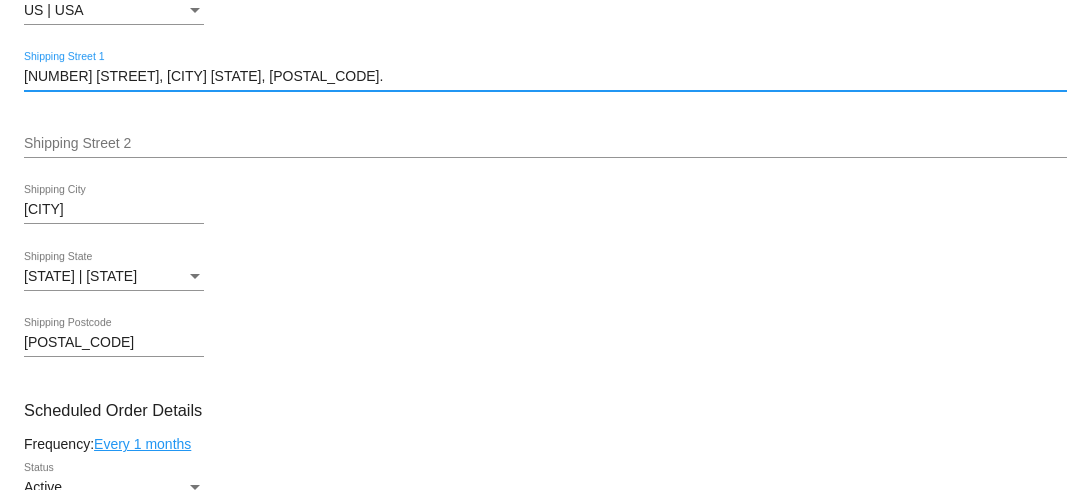 scroll, scrollTop: 580, scrollLeft: 0, axis: vertical 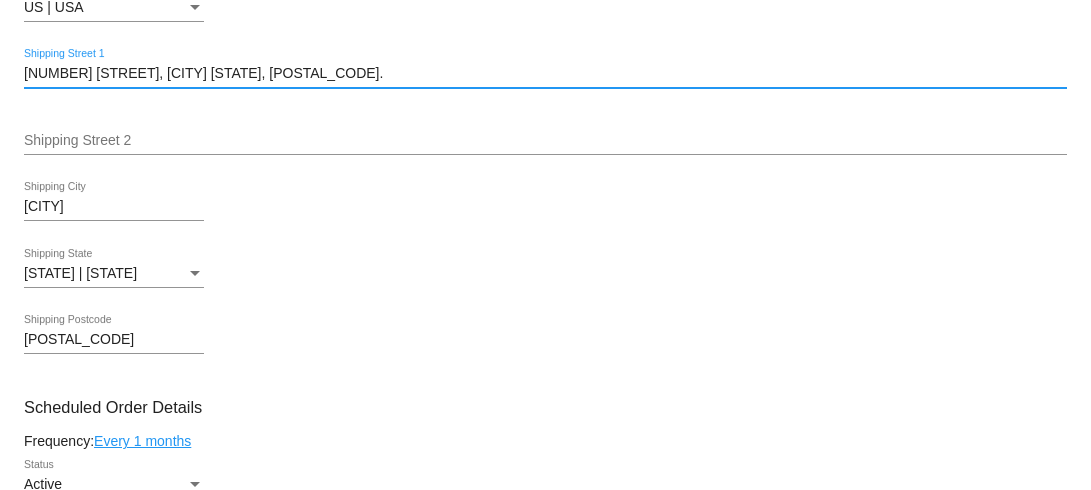 drag, startPoint x: 140, startPoint y: 118, endPoint x: 293, endPoint y: 121, distance: 153.0294 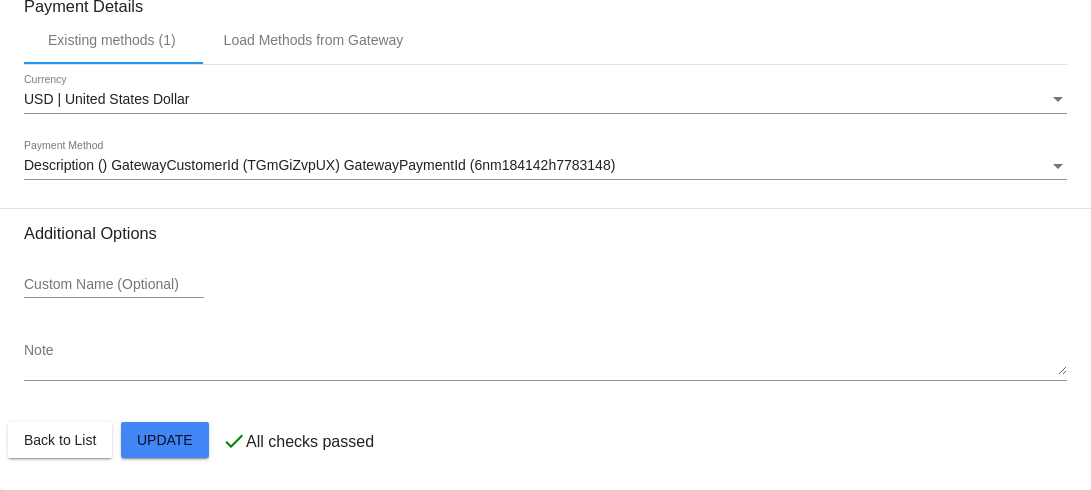 scroll, scrollTop: 1812, scrollLeft: 0, axis: vertical 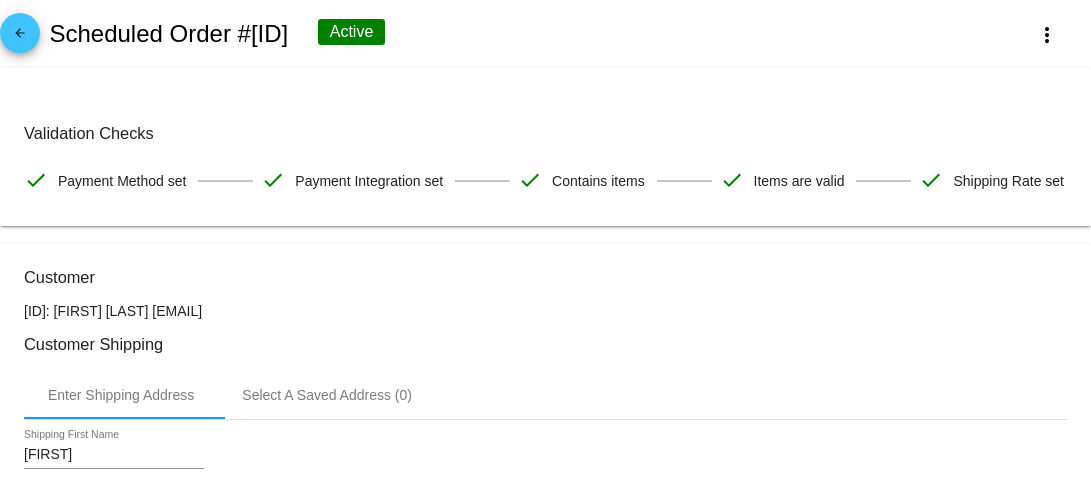 type on "1895 Linden Ave.," 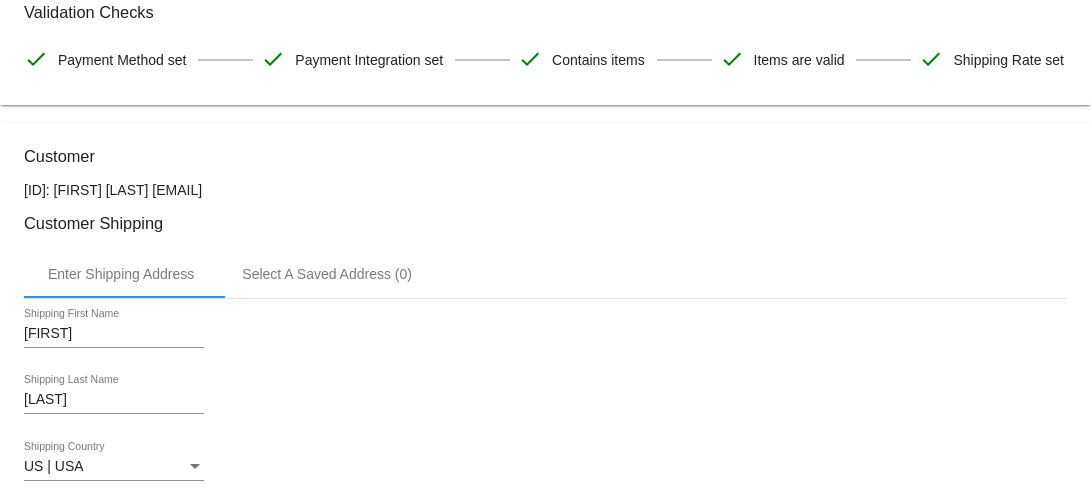 scroll, scrollTop: 0, scrollLeft: 0, axis: both 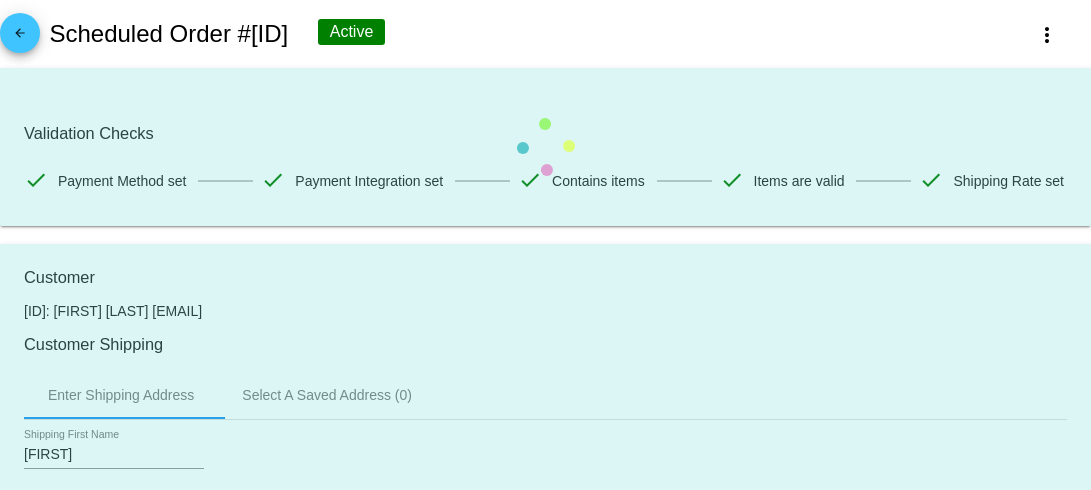 click on "Customer
6974825: Lora Gowan
loragowan@gmail.com
Customer Shipping
Enter Shipping Address Select A Saved Address (0)
Lora
Shipping First Name
Gowan
Shipping Last Name
US | USA
Shipping Country
1895 Linden Ave.,
Shipping Street 1
Shipping Street 2
Memphis
Shipping City
TN | Tennessee
Shipping State
38104
Shipping Postcode
Scheduled Order Details
Frequency:
Every 1 months
Active
Status" 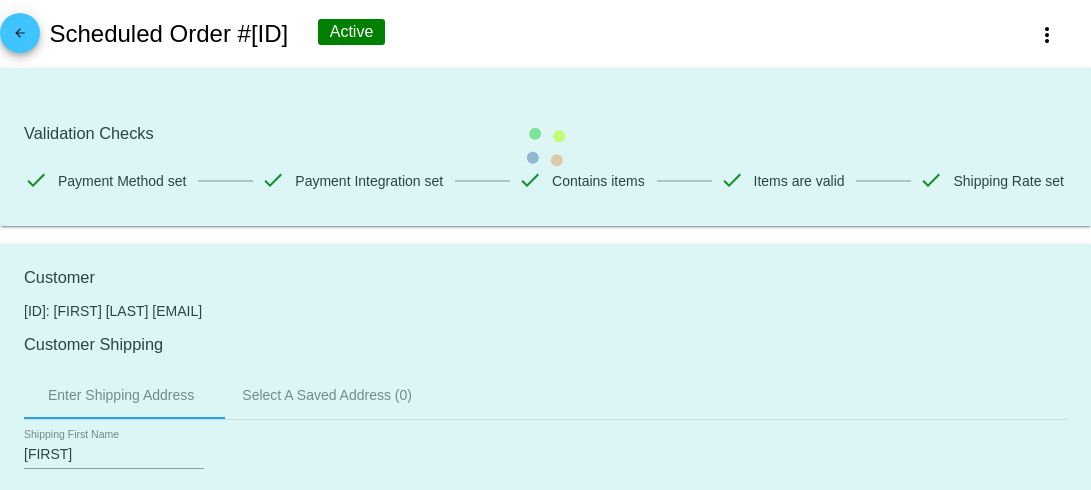 click on "Customer
6974825: Lora Gowan
loragowan@gmail.com
Customer Shipping
Enter Shipping Address Select A Saved Address (0)
Lora
Shipping First Name
Gowan
Shipping Last Name
US | USA
Shipping Country
1895 Linden Ave.,
Shipping Street 1
Shipping Street 2
Memphis
Shipping City
TN | Tennessee
Shipping State
38104
Shipping Postcode
Scheduled Order Details
Frequency:
Every 1 months
Active
Status" 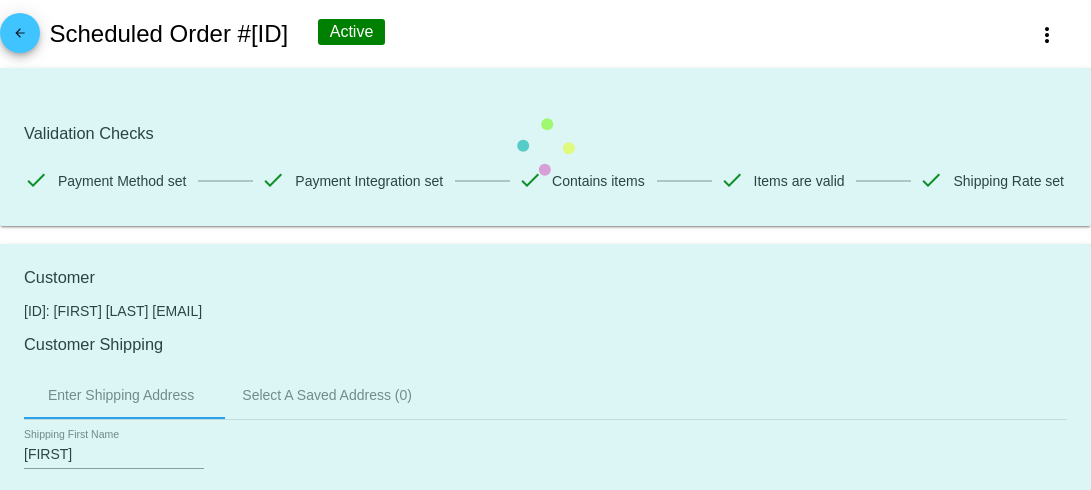 click on "Customer
6974825: Lora Gowan
loragowan@gmail.com
Customer Shipping
Enter Shipping Address Select A Saved Address (0)
Lora
Shipping First Name
Gowan
Shipping Last Name
US | USA
Shipping Country
1895 Linden Ave.,
Shipping Street 1
Shipping Street 2
Memphis
Shipping City
TN | Tennessee
Shipping State
38104
Shipping Postcode
Scheduled Order Details
Frequency:
Every 1 months
Active
Status" 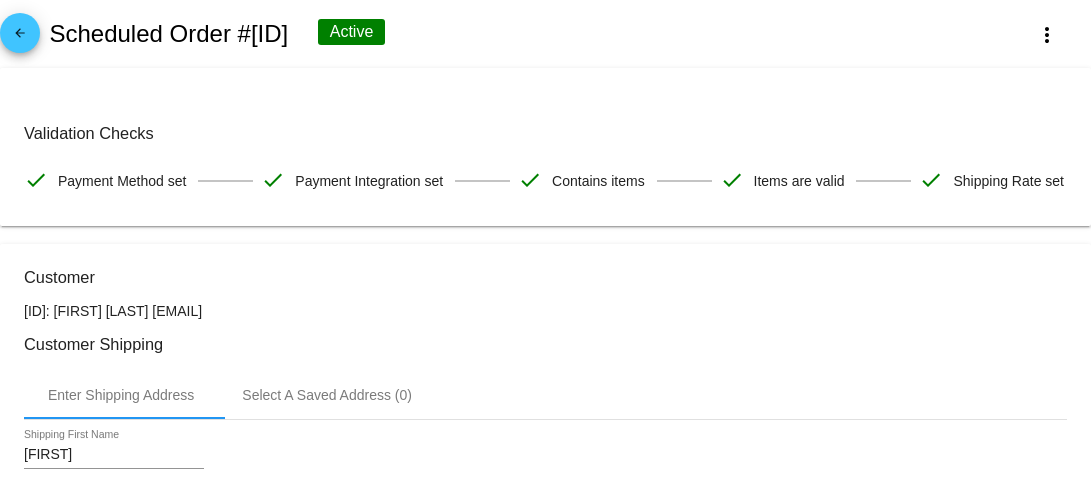 drag, startPoint x: 167, startPoint y: 351, endPoint x: 410, endPoint y: 351, distance: 243 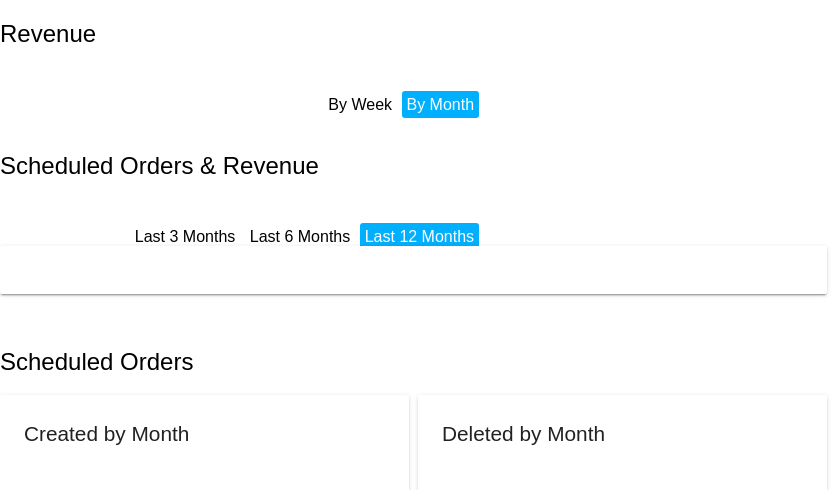 scroll, scrollTop: 0, scrollLeft: 0, axis: both 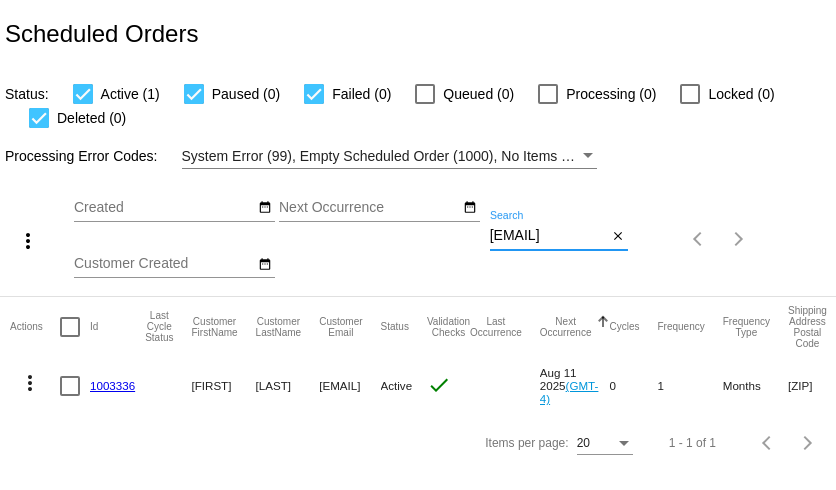 click on "[EMAIL]" at bounding box center (548, 236) 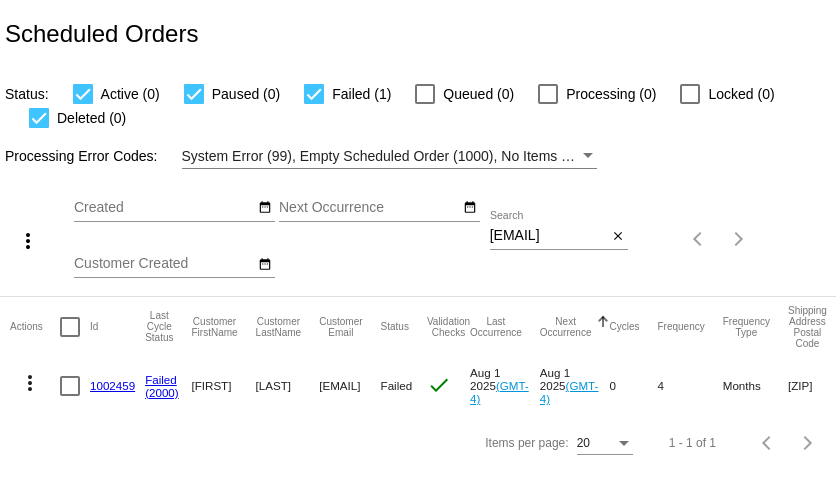 scroll, scrollTop: 0, scrollLeft: 0, axis: both 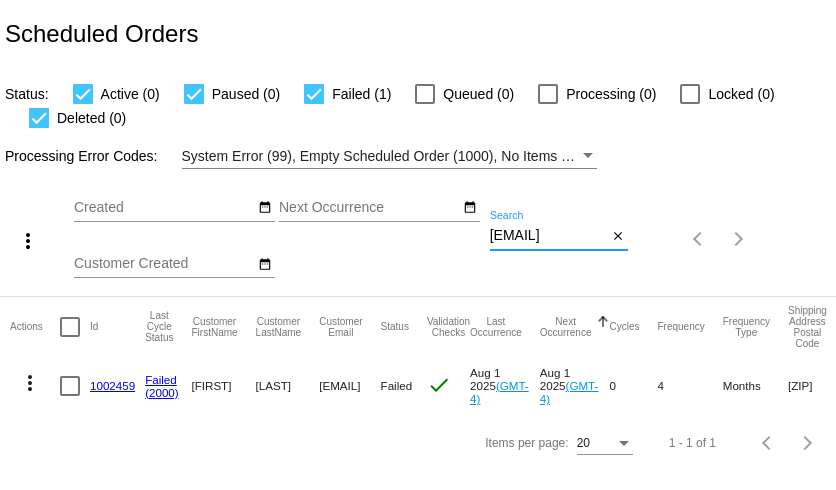 click on "[EMAIL]" at bounding box center (548, 236) 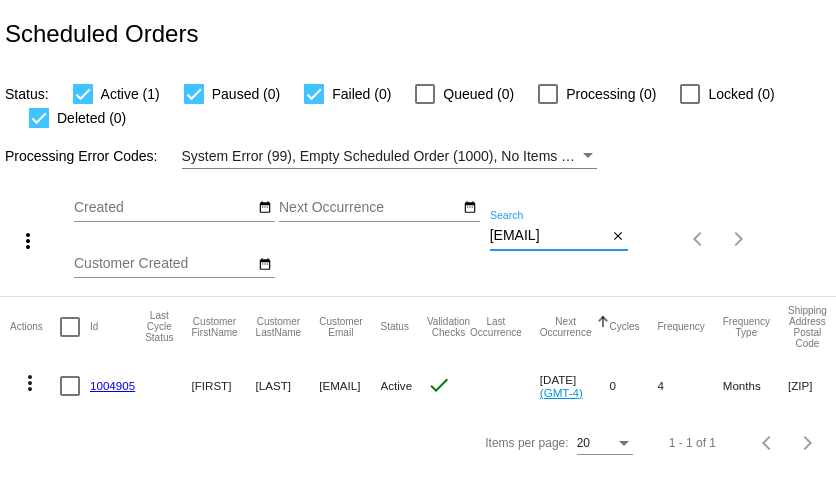 type on "[EMAIL]" 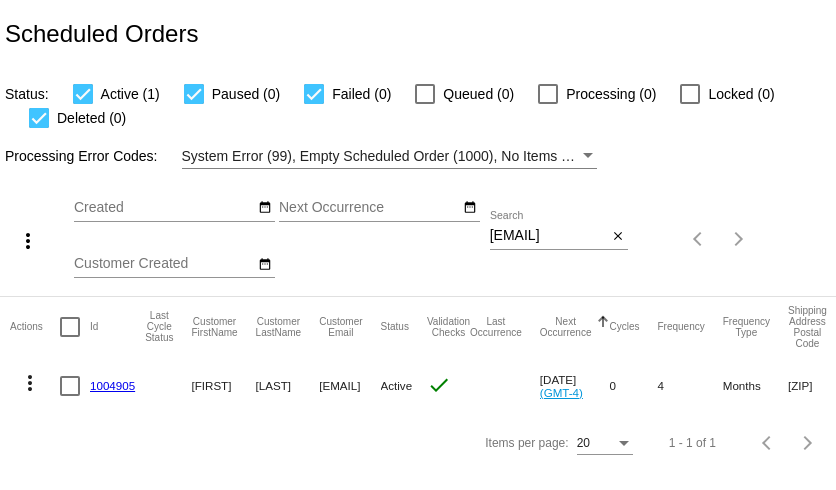 scroll, scrollTop: 0, scrollLeft: 0, axis: both 